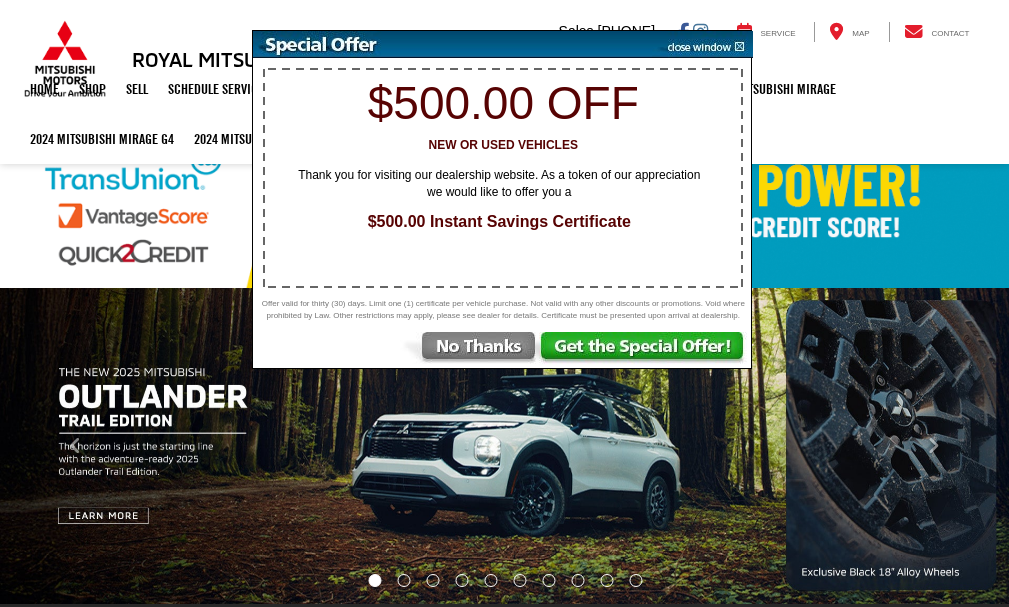 scroll, scrollTop: 0, scrollLeft: 0, axis: both 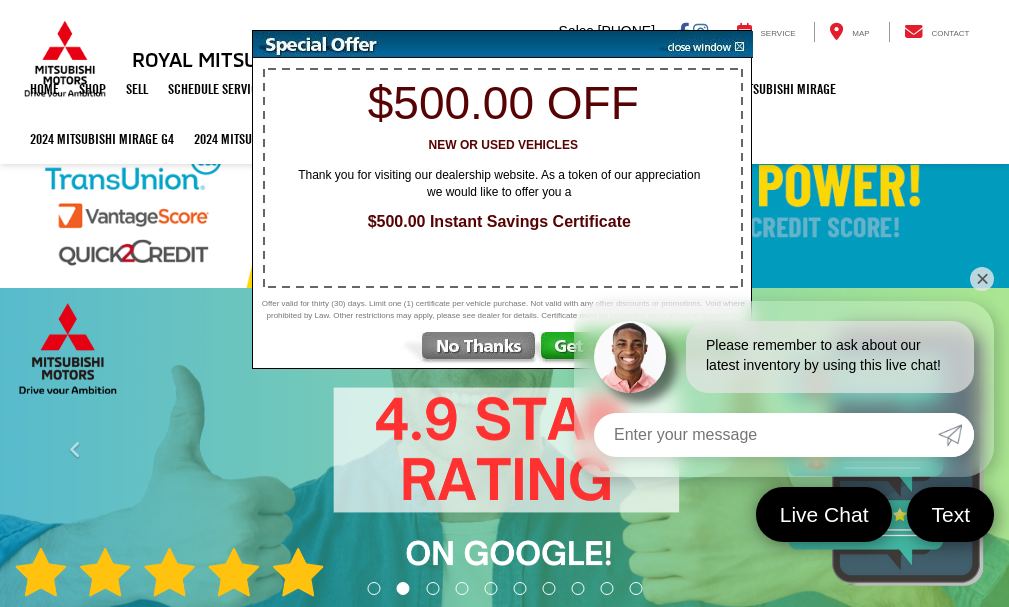 click on "✕" at bounding box center [982, 279] 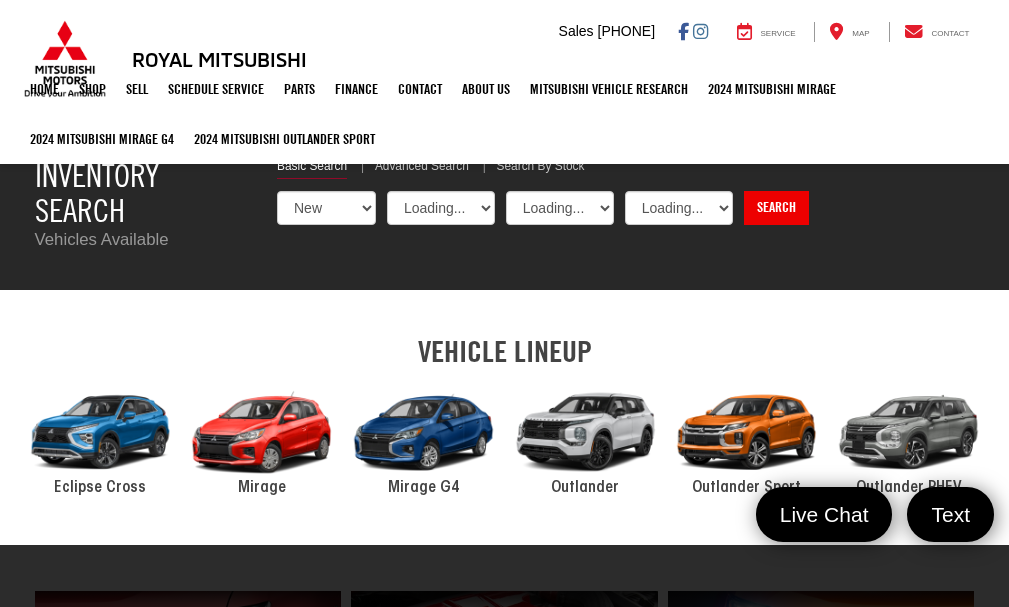 select on "Mitsubishi" 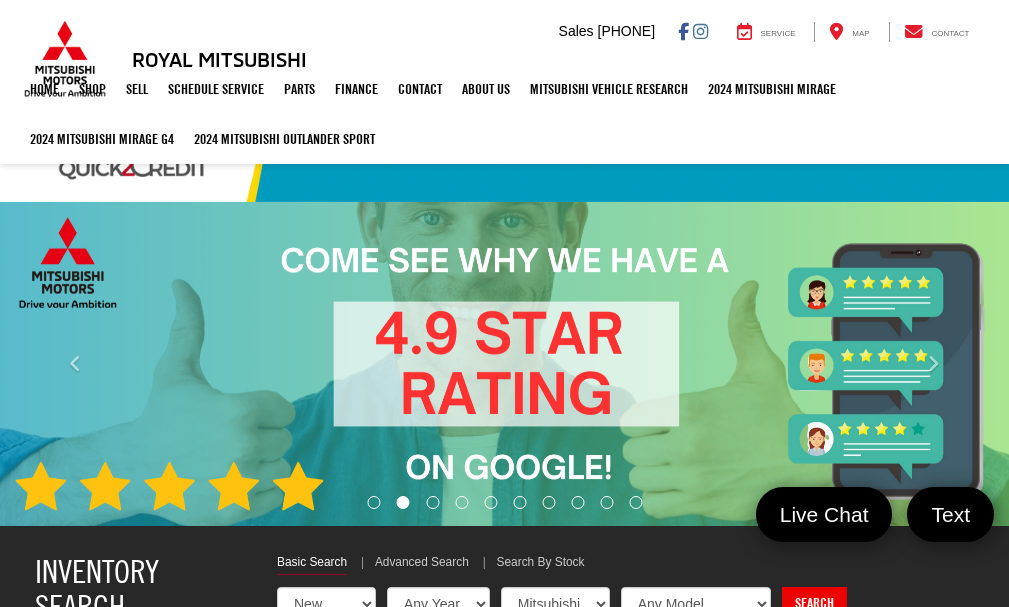 scroll, scrollTop: 0, scrollLeft: 0, axis: both 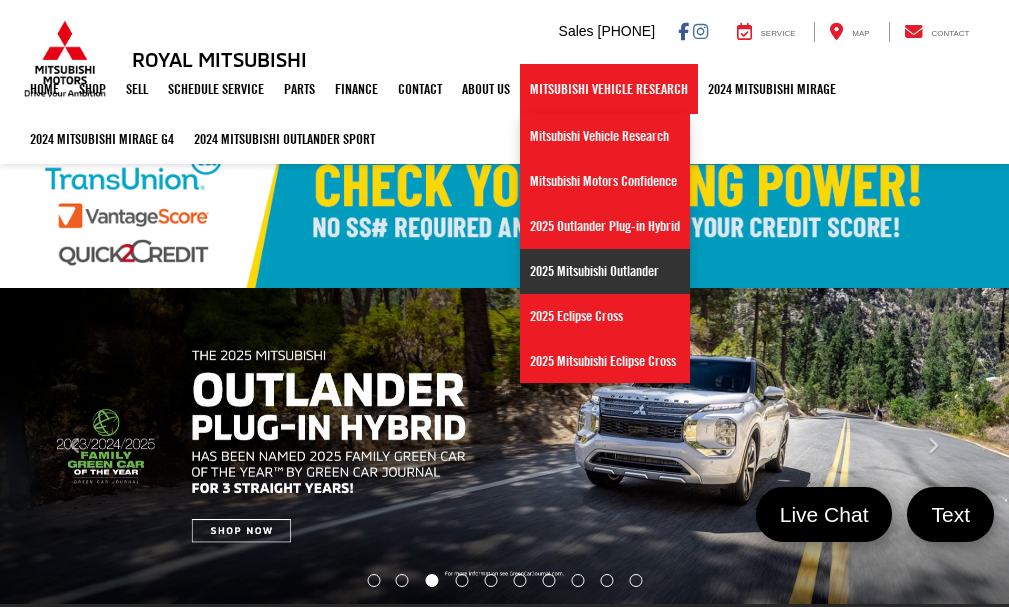 click on "2025 Mitsubishi Outlander" at bounding box center (605, 271) 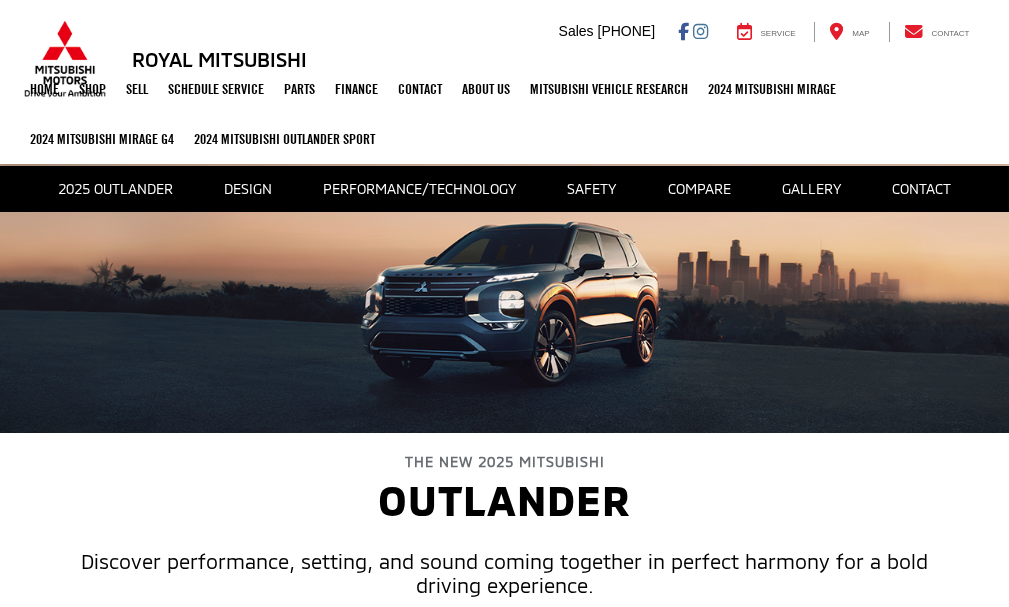 scroll, scrollTop: 0, scrollLeft: 0, axis: both 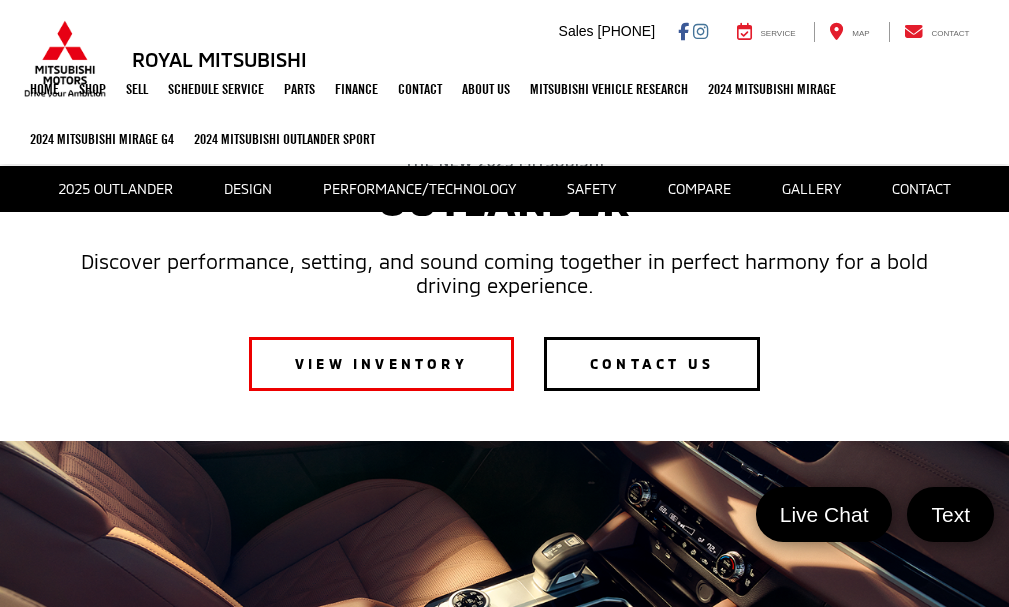 click on "VIEW INVENTORY" at bounding box center [381, 364] 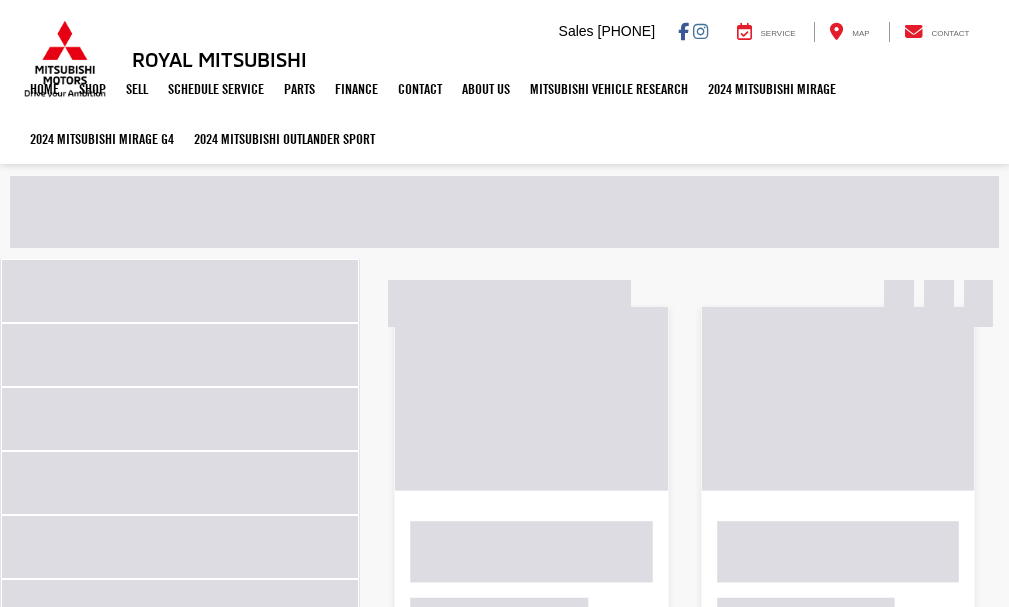 scroll, scrollTop: 0, scrollLeft: 0, axis: both 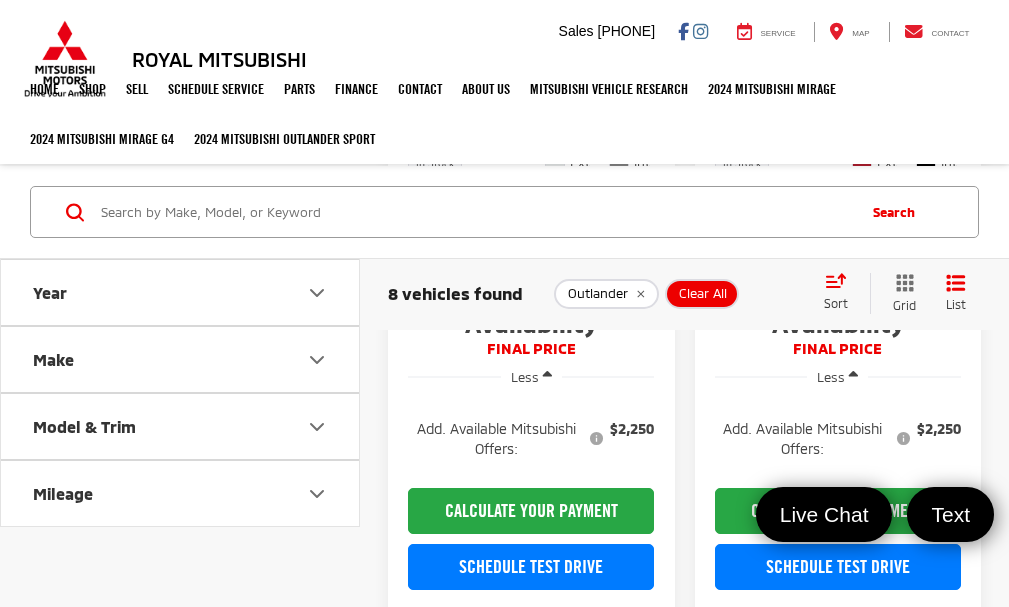 click on "Model & Trim" at bounding box center [84, 426] 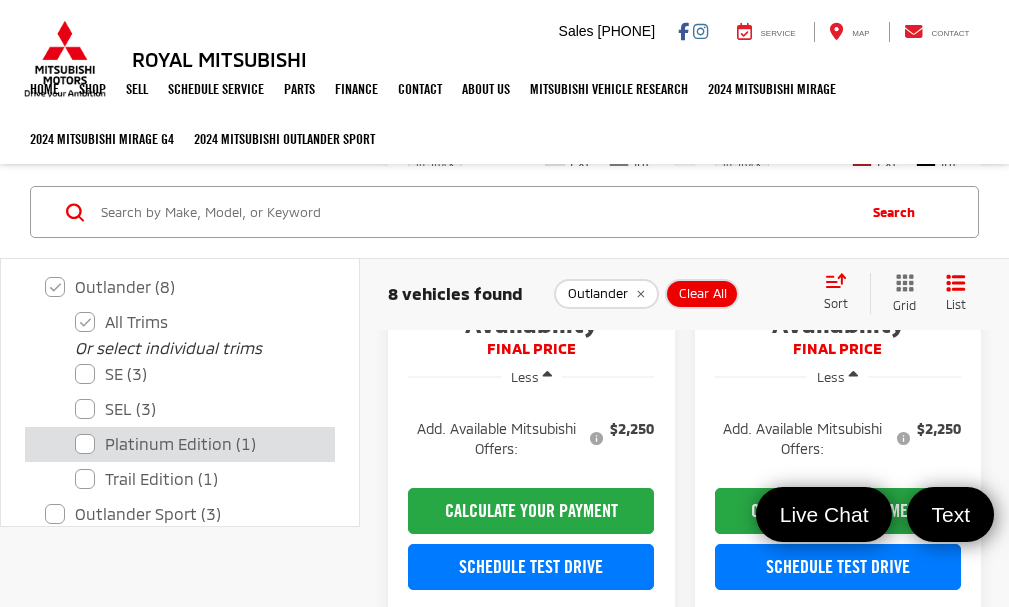 scroll, scrollTop: 300, scrollLeft: 0, axis: vertical 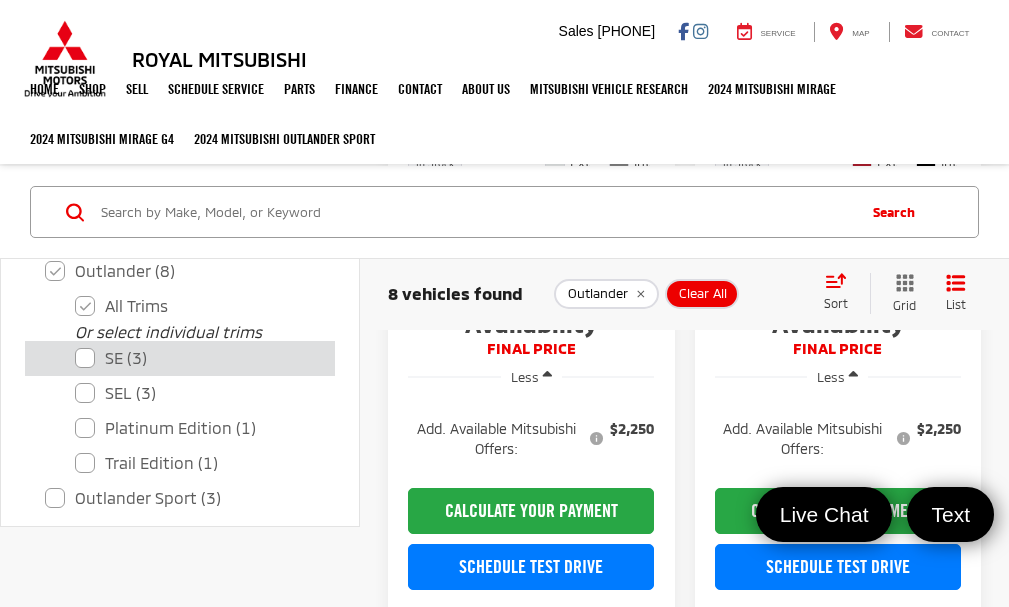 click on "SE (3)" at bounding box center [195, 358] 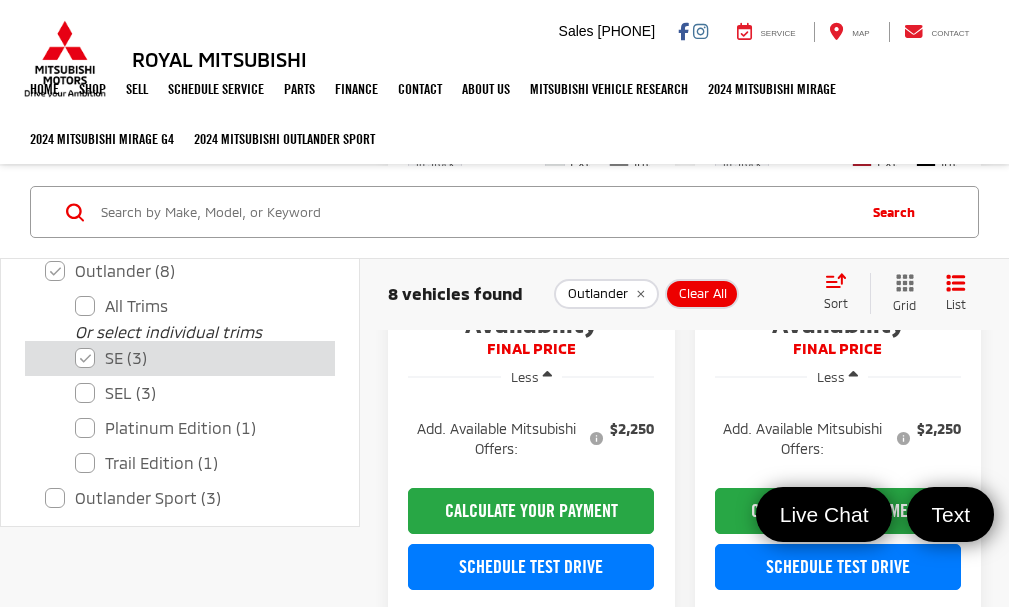 checkbox on "false" 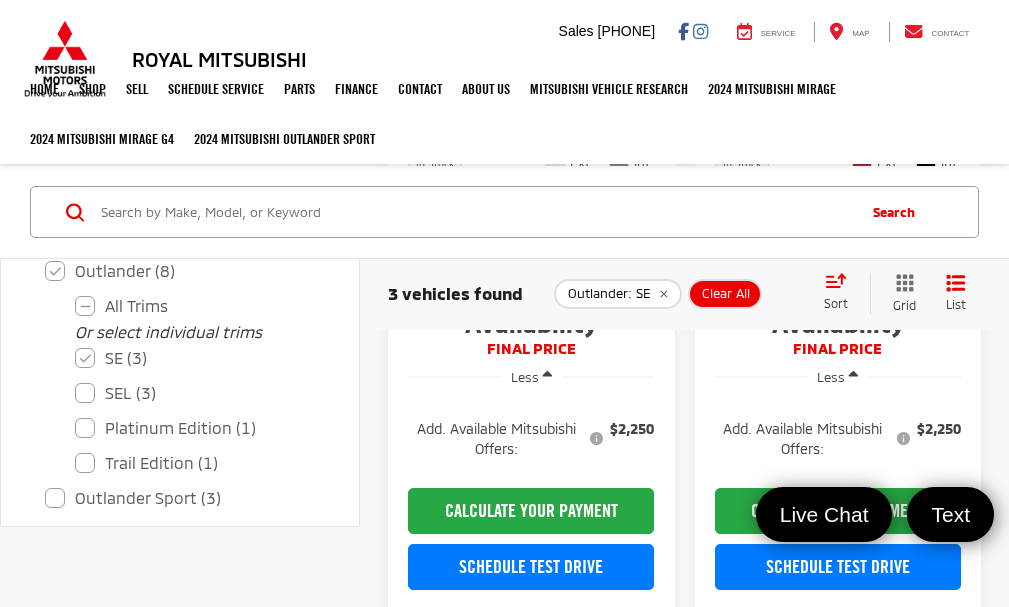 scroll, scrollTop: 0, scrollLeft: 0, axis: both 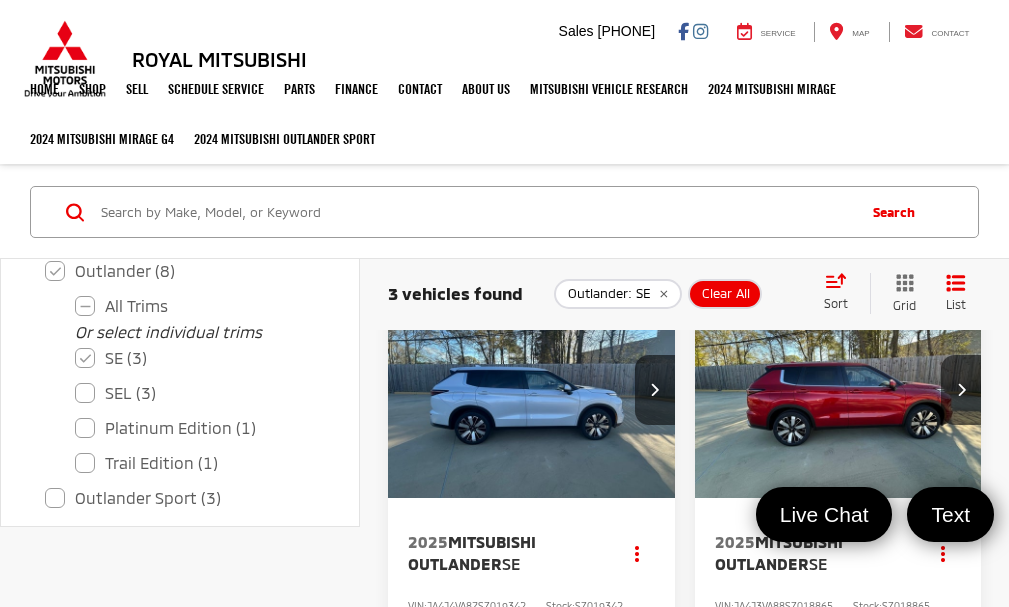 click at bounding box center [532, 390] 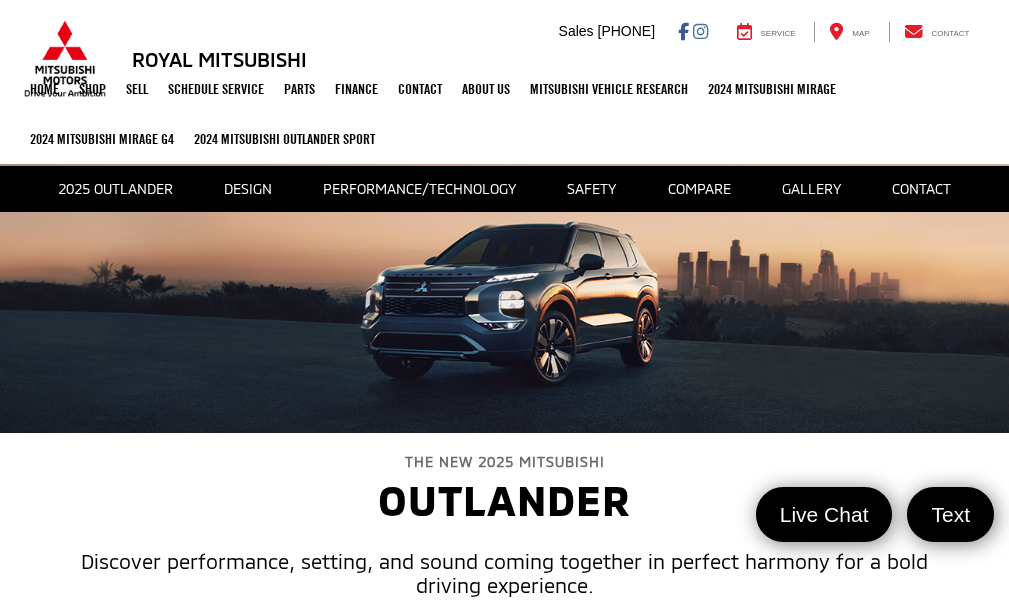 scroll, scrollTop: 0, scrollLeft: 0, axis: both 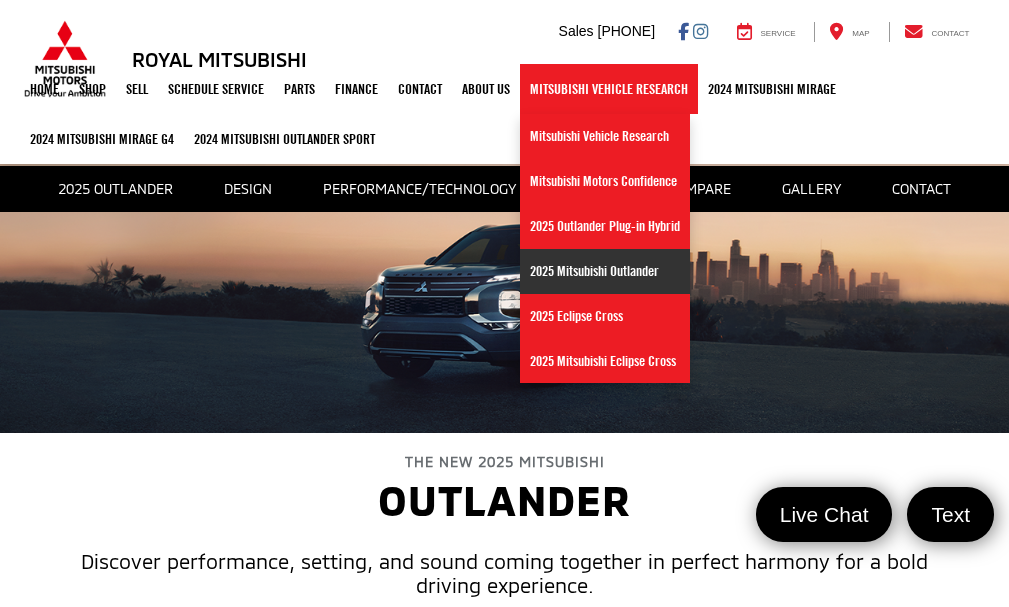 click on "2025 Mitsubishi Outlander" at bounding box center (605, 271) 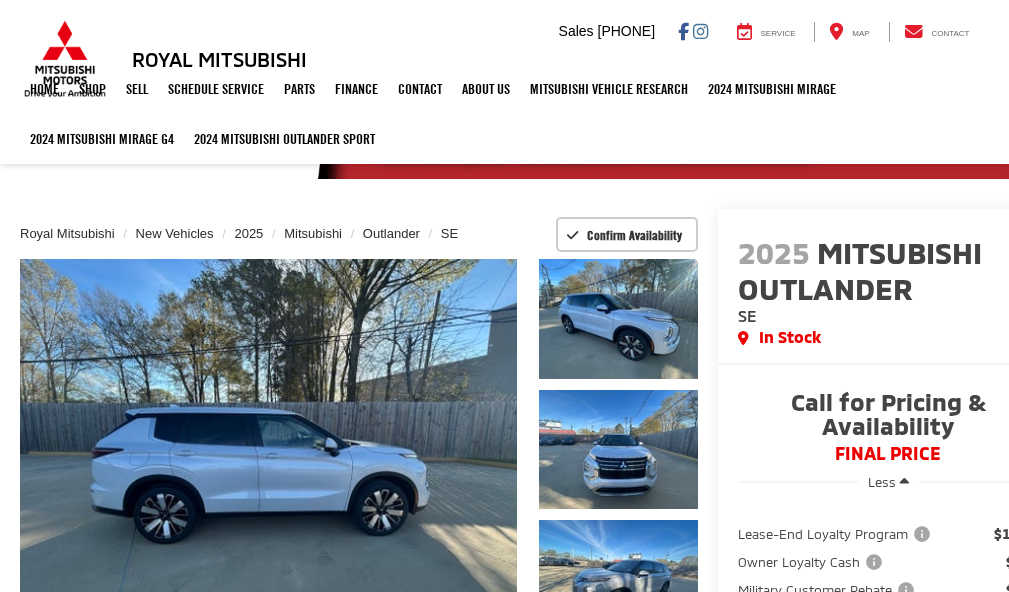 scroll, scrollTop: 0, scrollLeft: 0, axis: both 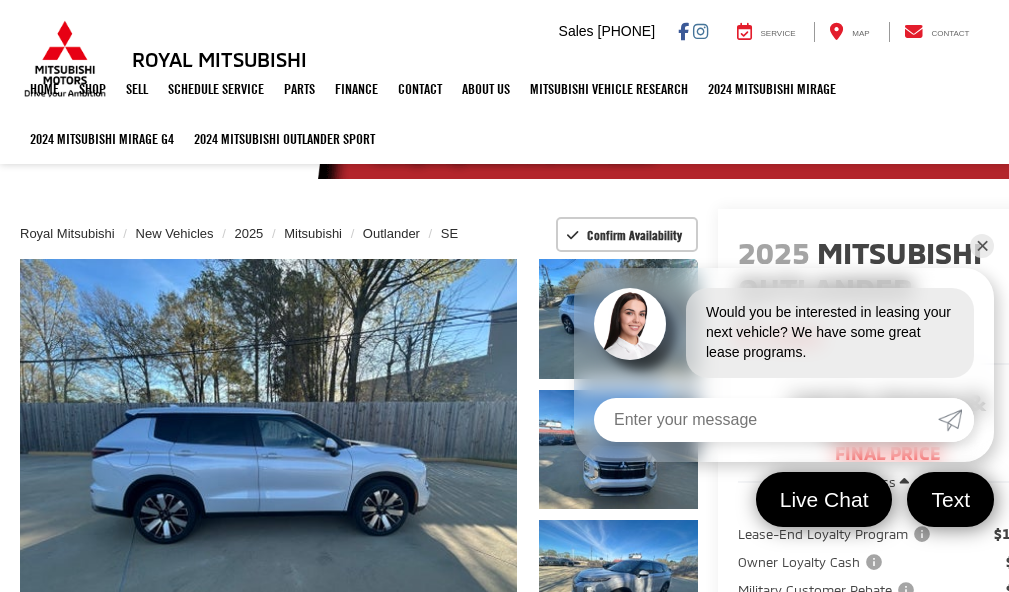 click on "✕" at bounding box center [982, 246] 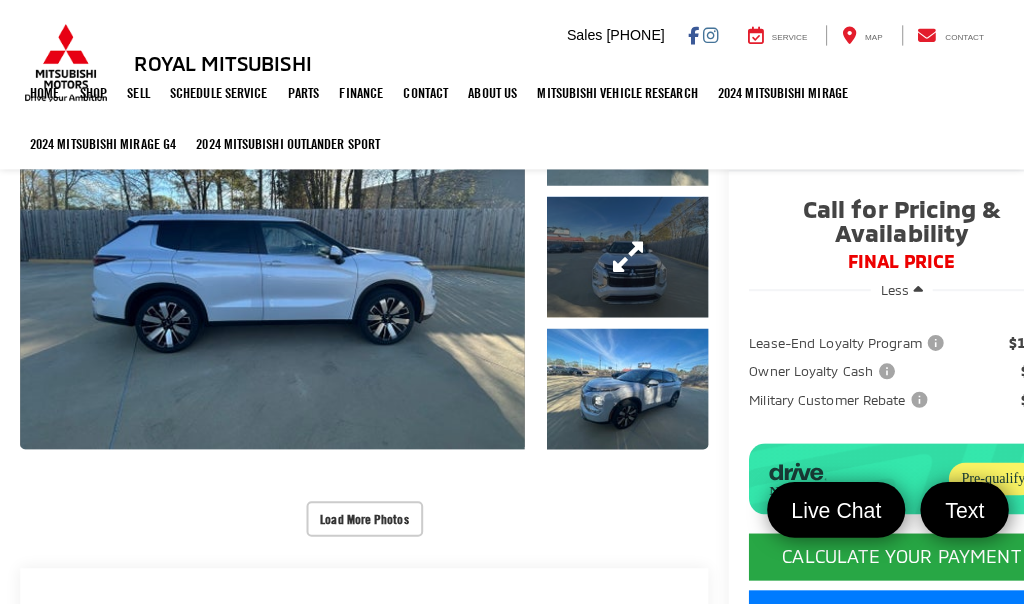 scroll, scrollTop: 0, scrollLeft: 0, axis: both 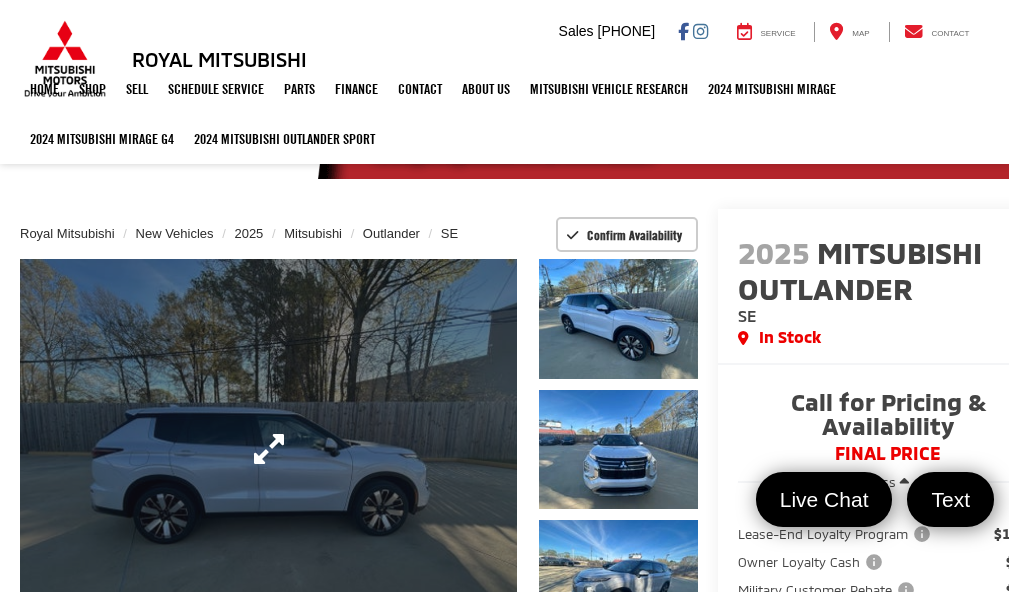click at bounding box center (268, 449) 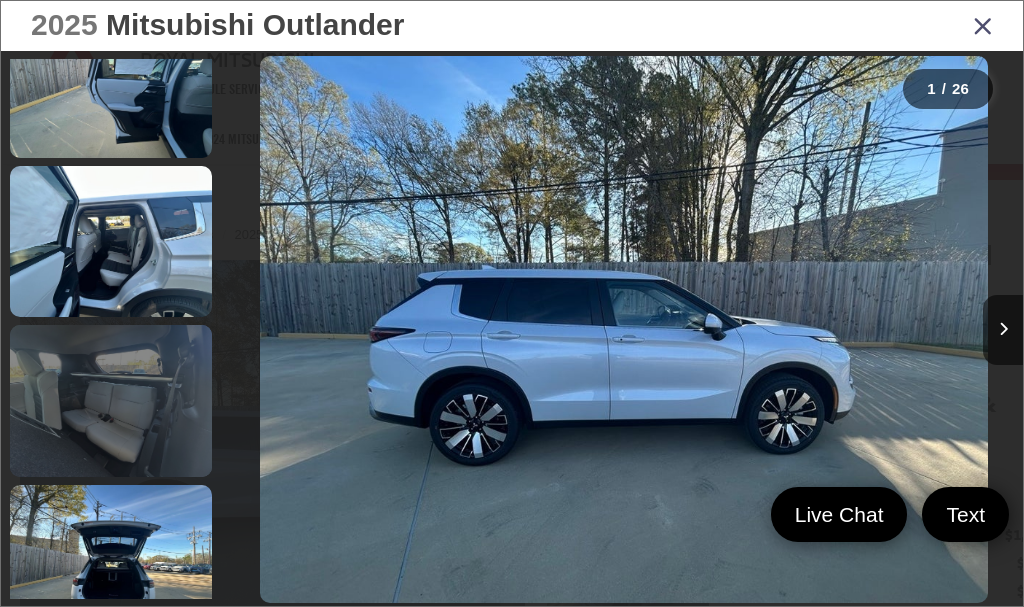 click at bounding box center (111, 401) 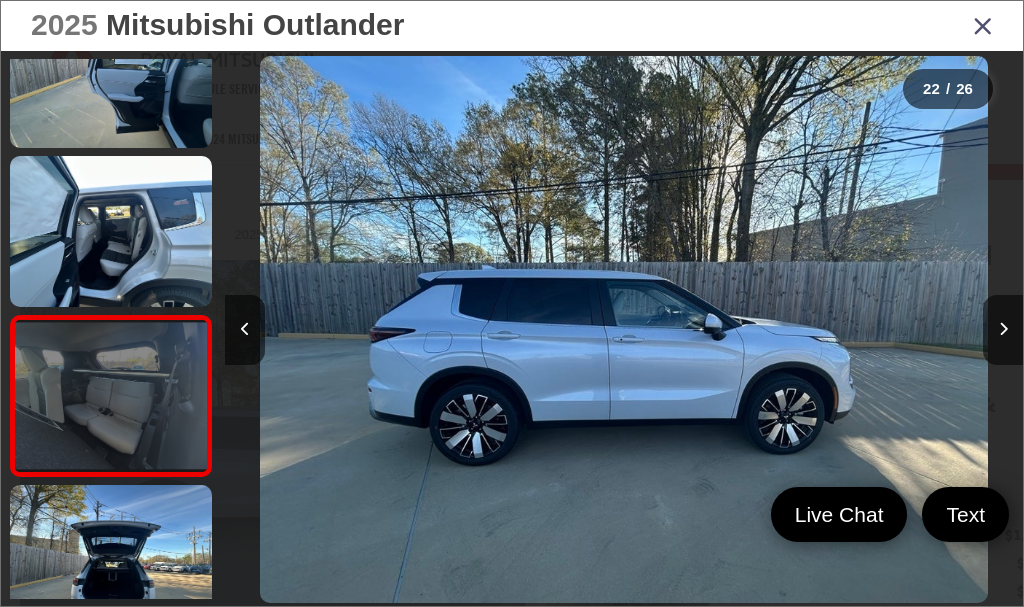 scroll, scrollTop: 3224, scrollLeft: 0, axis: vertical 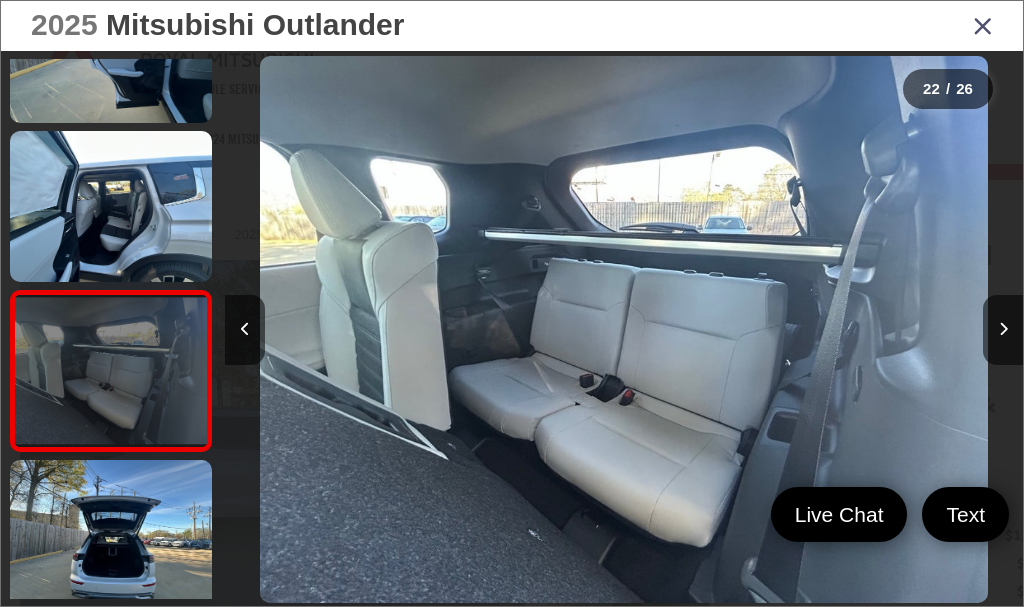 click at bounding box center [111, 371] 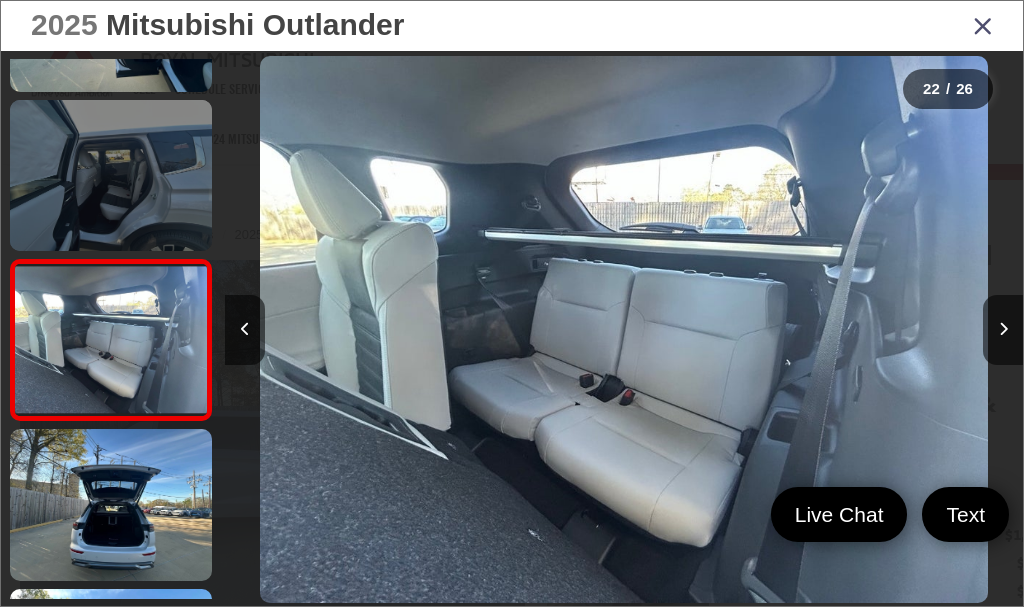 scroll, scrollTop: 2825, scrollLeft: 0, axis: vertical 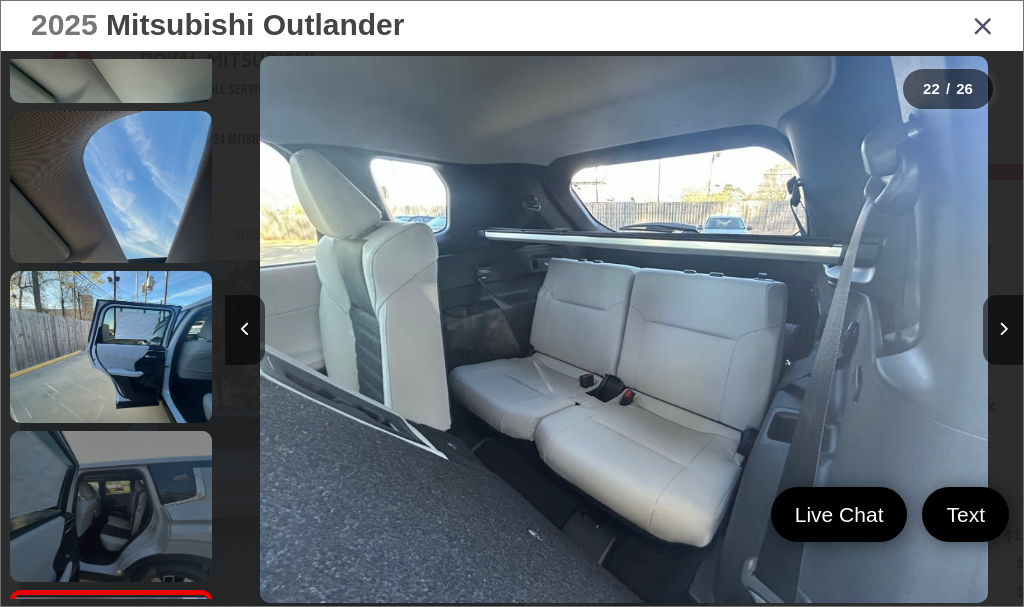 click at bounding box center [111, 507] 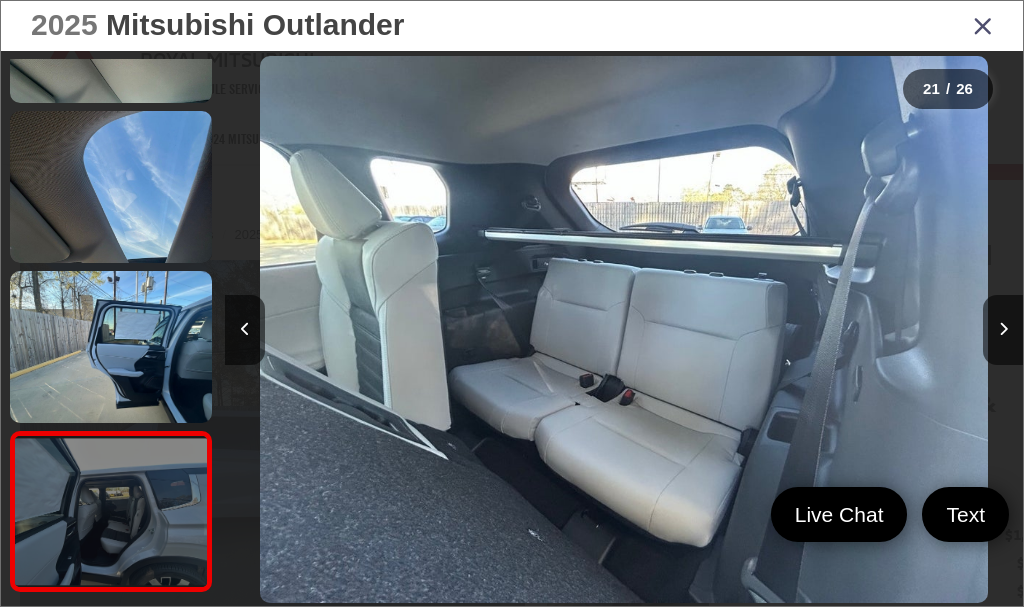 scroll, scrollTop: 0, scrollLeft: 16357, axis: horizontal 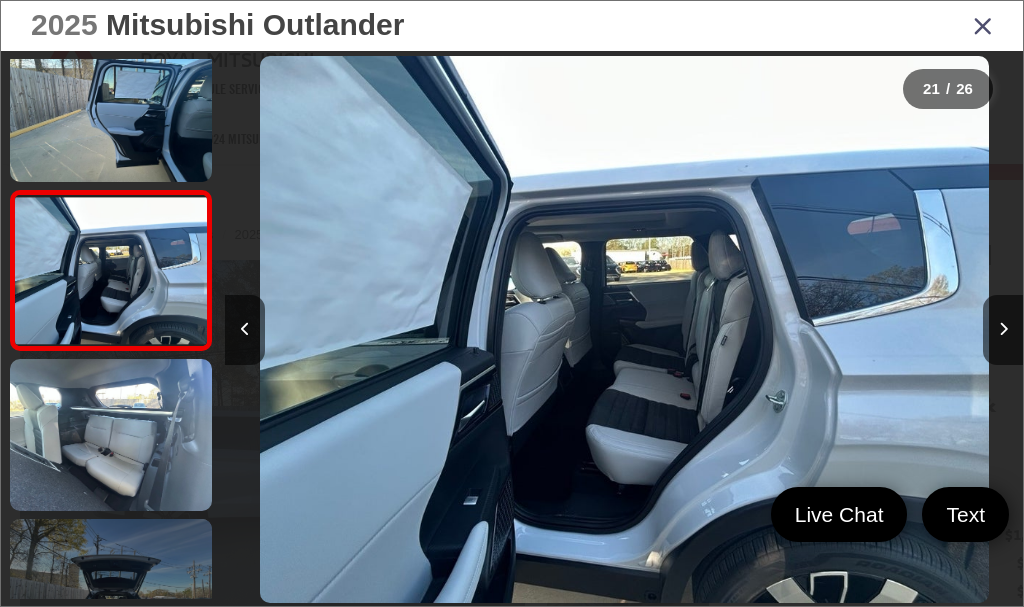 click at bounding box center [111, 595] 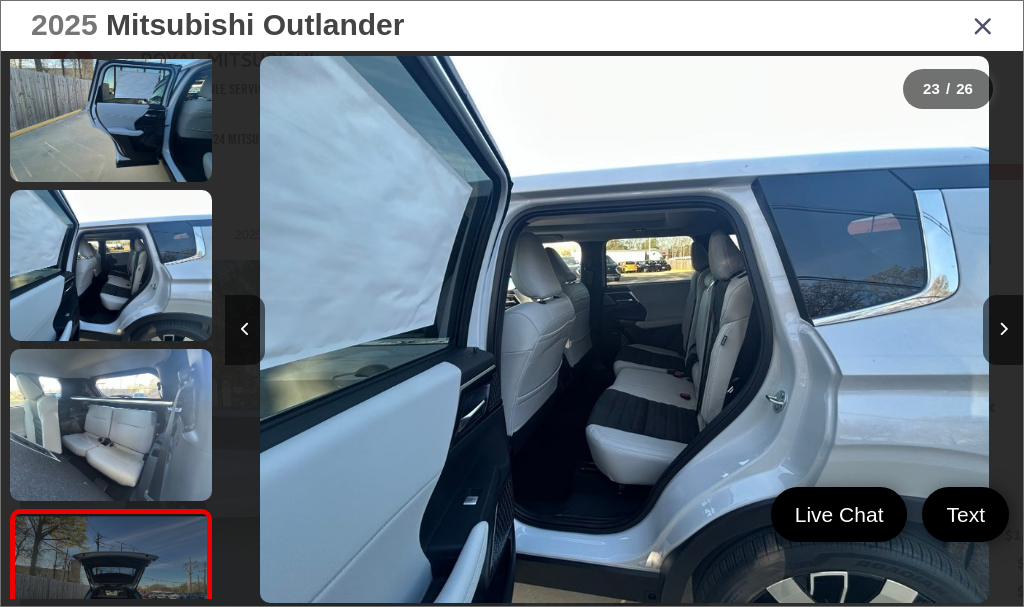 scroll, scrollTop: 0, scrollLeft: 16361, axis: horizontal 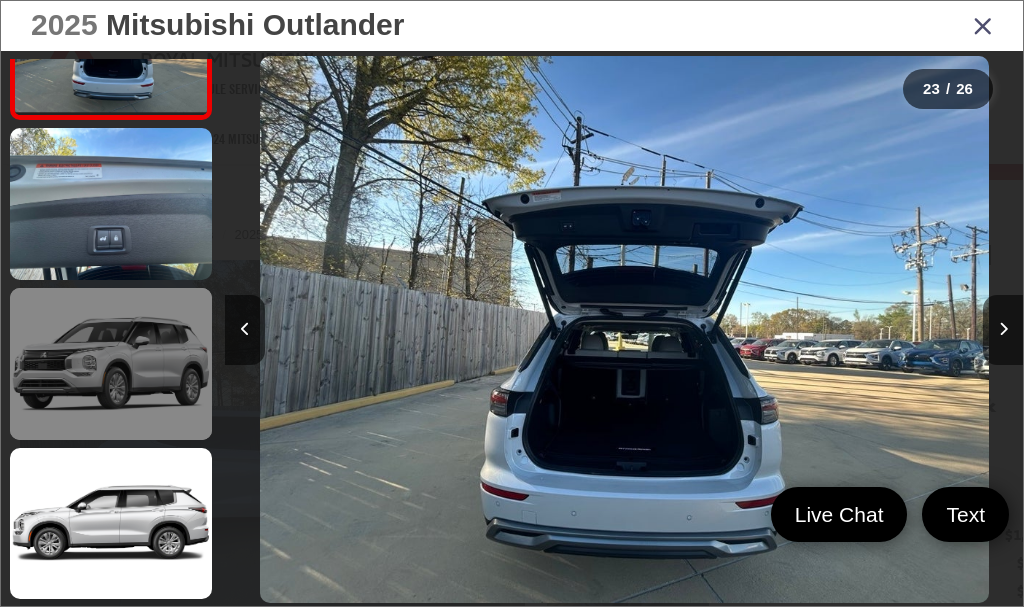 click at bounding box center [111, 364] 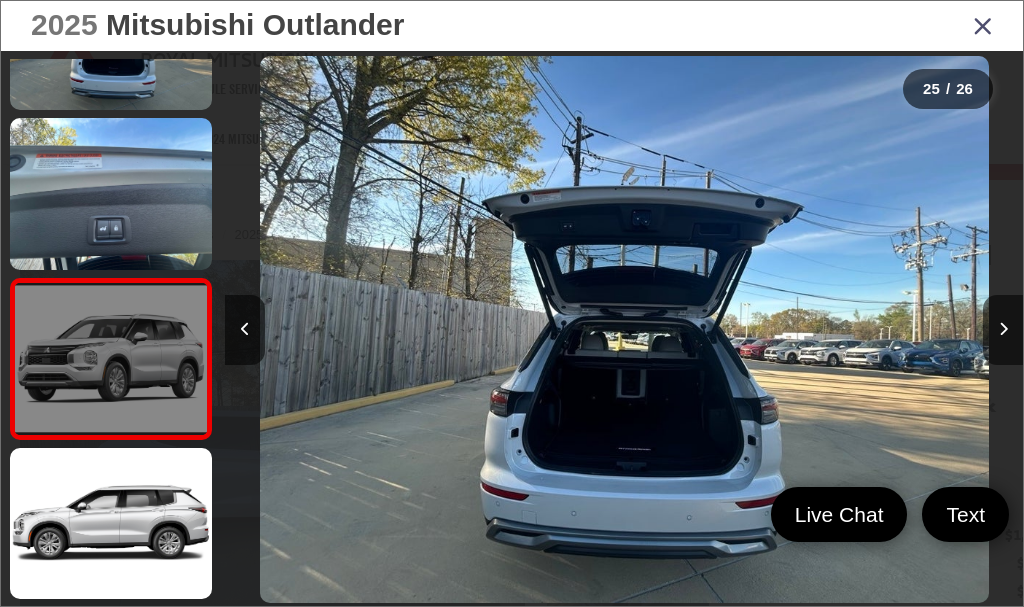scroll, scrollTop: 3617, scrollLeft: 0, axis: vertical 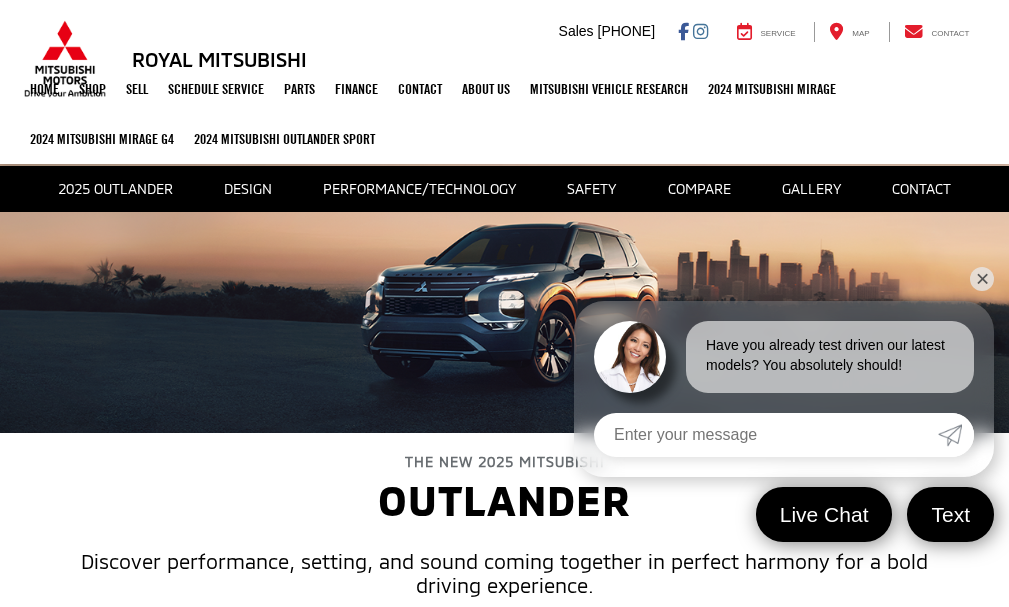 click on "✕" at bounding box center [982, 279] 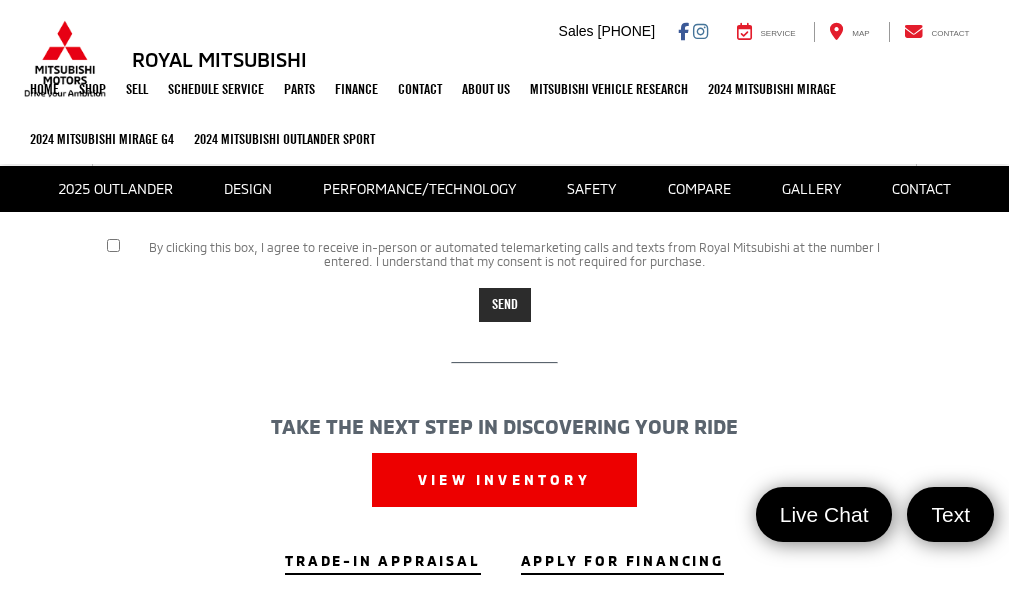 scroll, scrollTop: 5757, scrollLeft: 0, axis: vertical 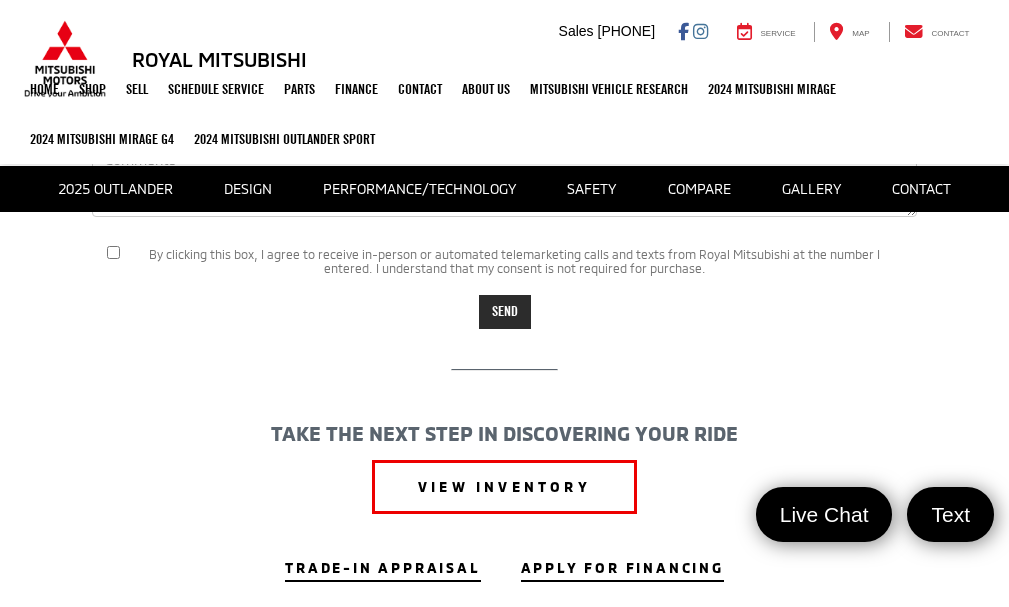 click on "VIEW INVENTORY" at bounding box center [504, 487] 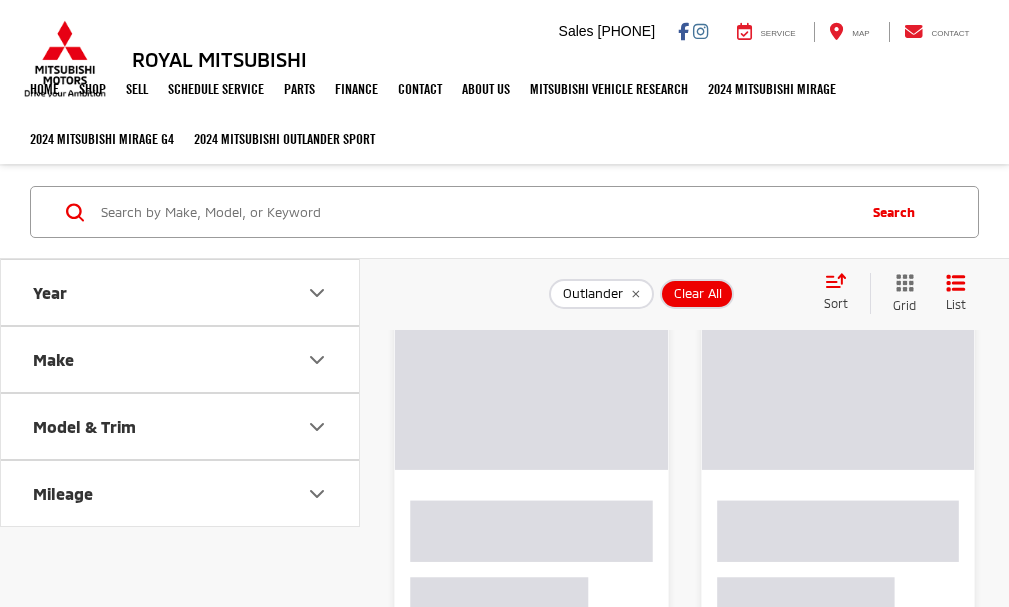 scroll, scrollTop: 0, scrollLeft: 0, axis: both 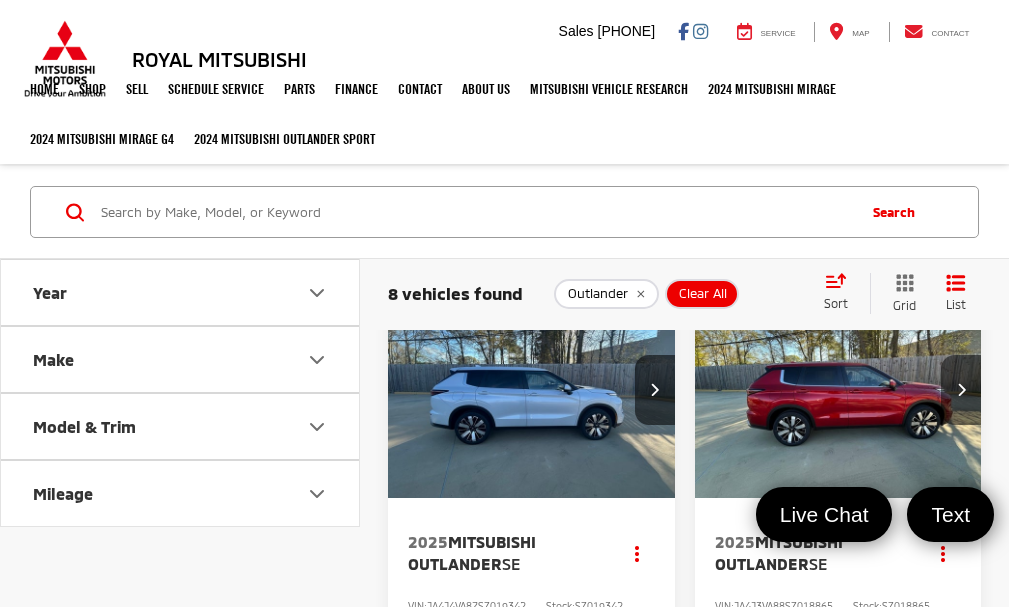 click at bounding box center [961, 389] 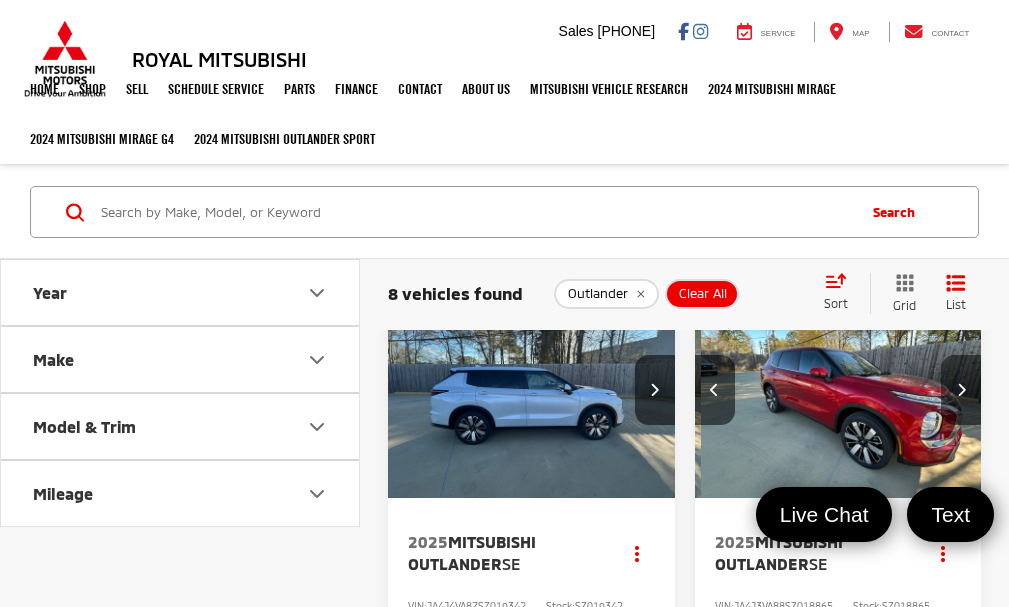 scroll, scrollTop: 0, scrollLeft: 290, axis: horizontal 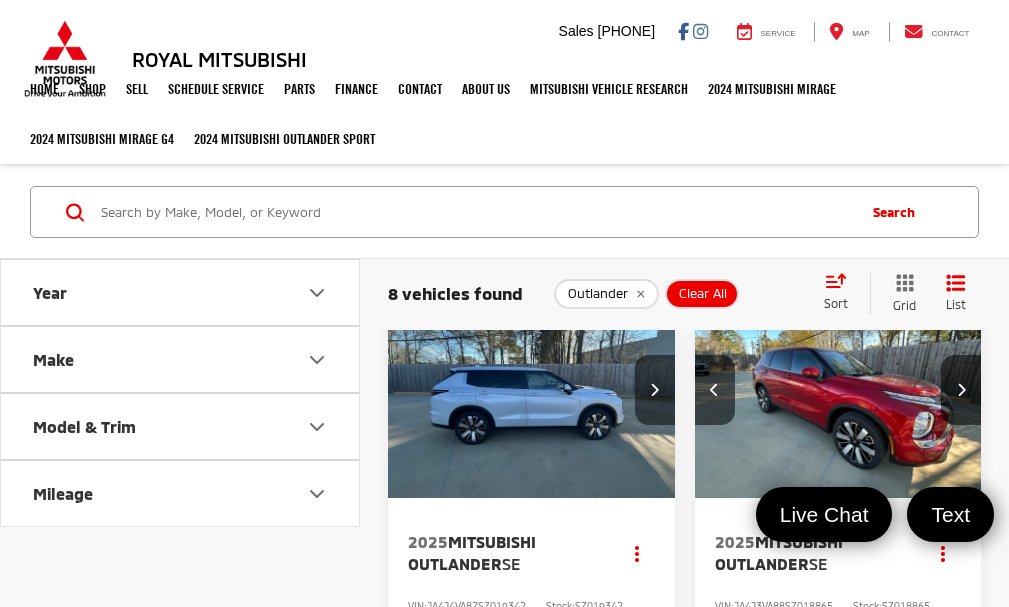 click at bounding box center (654, 389) 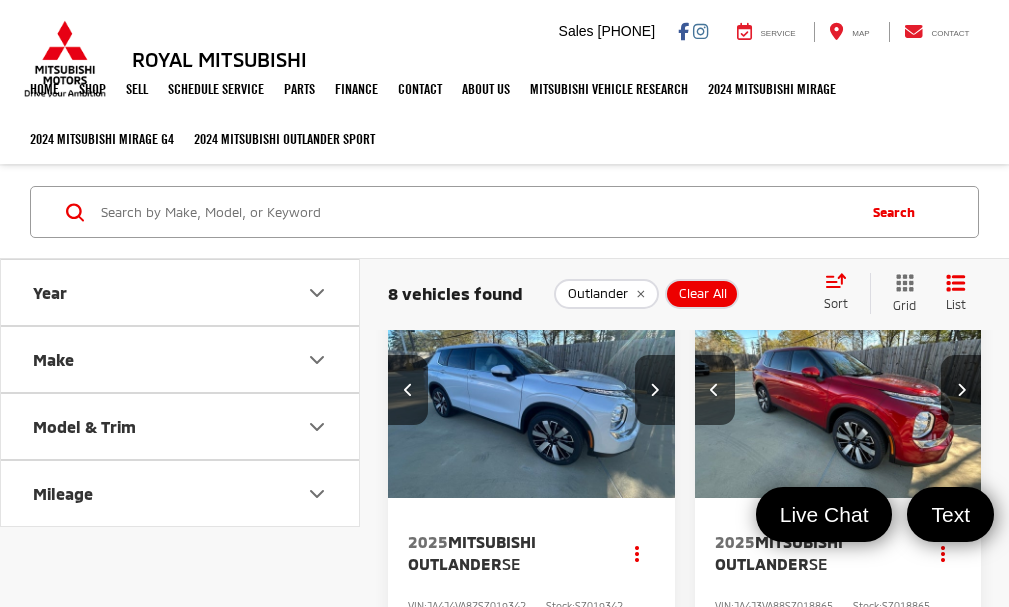 click at bounding box center (654, 389) 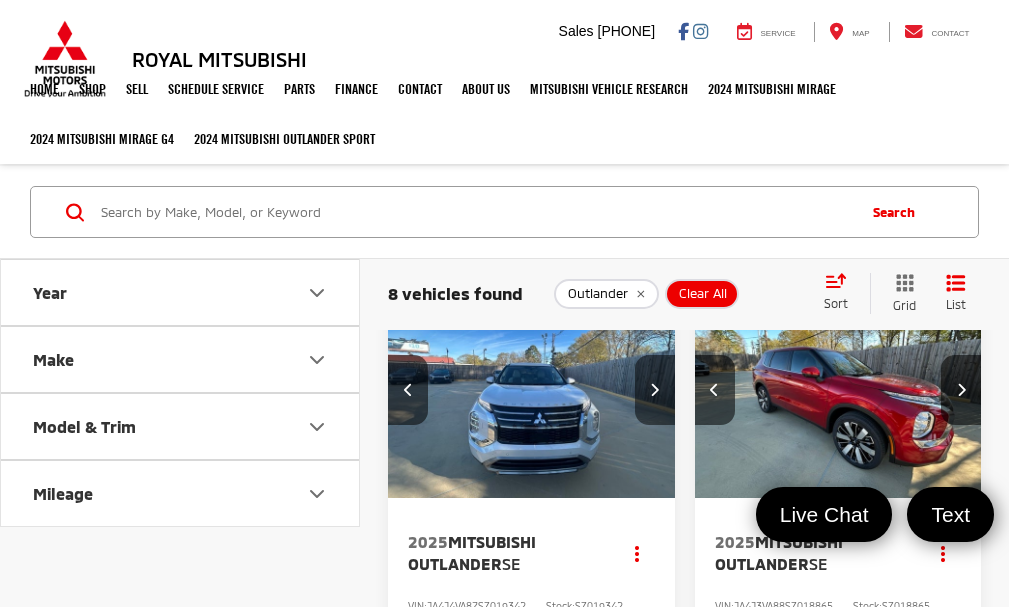 click at bounding box center (654, 389) 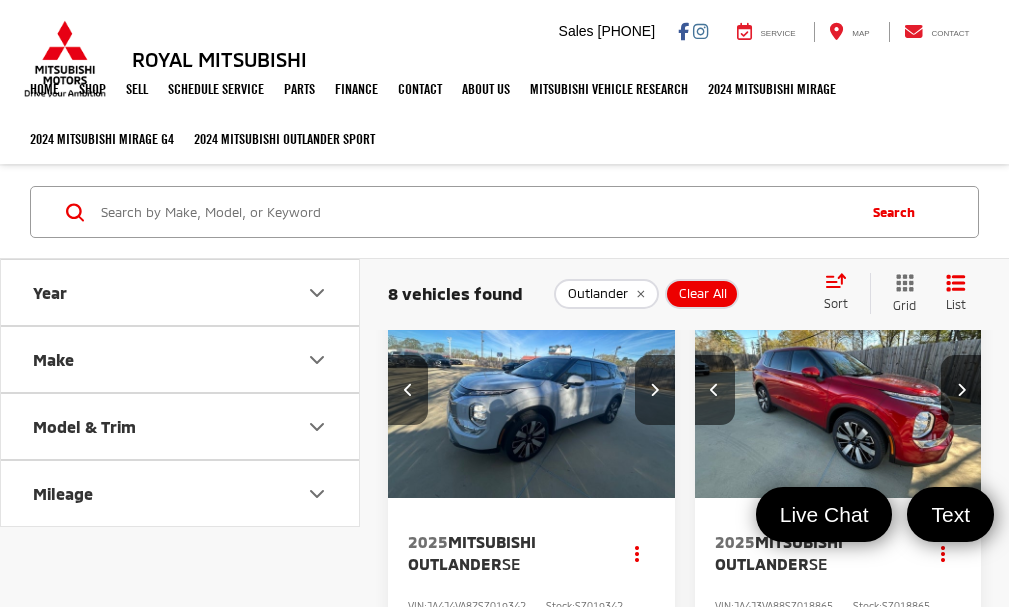 click at bounding box center [654, 389] 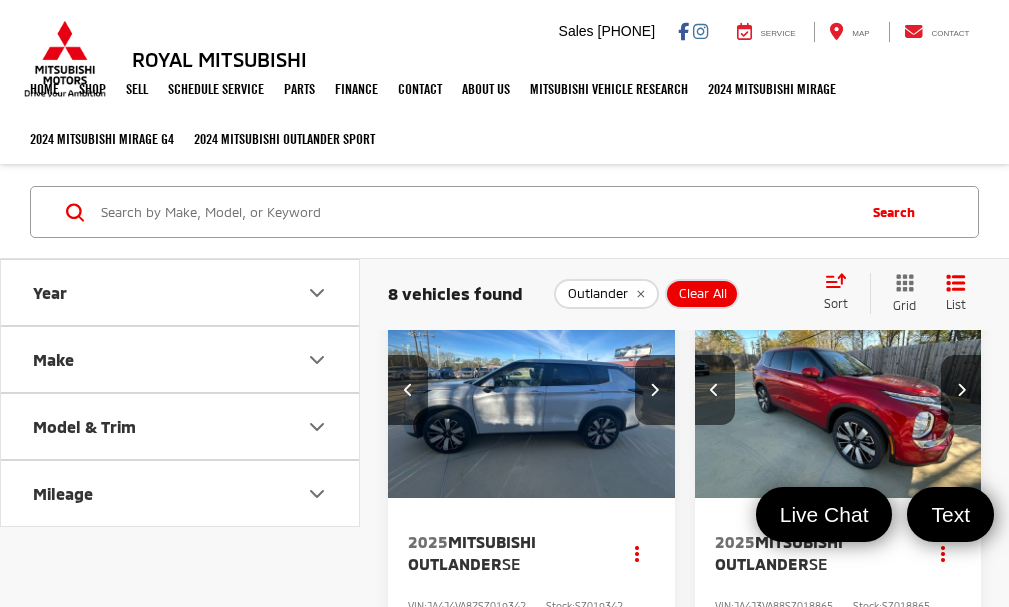 click at bounding box center [654, 389] 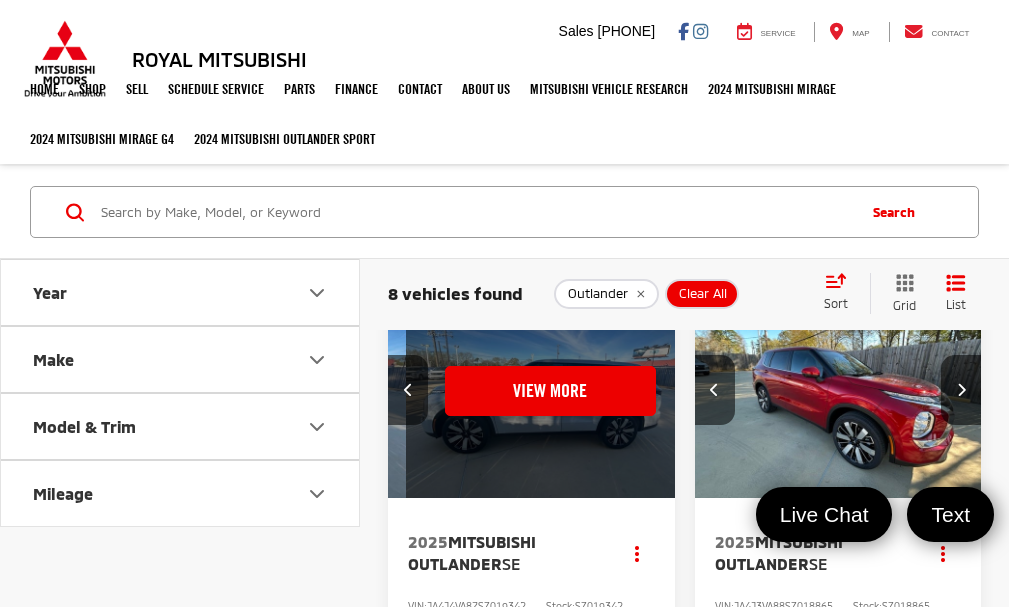 scroll, scrollTop: 0, scrollLeft: 1448, axis: horizontal 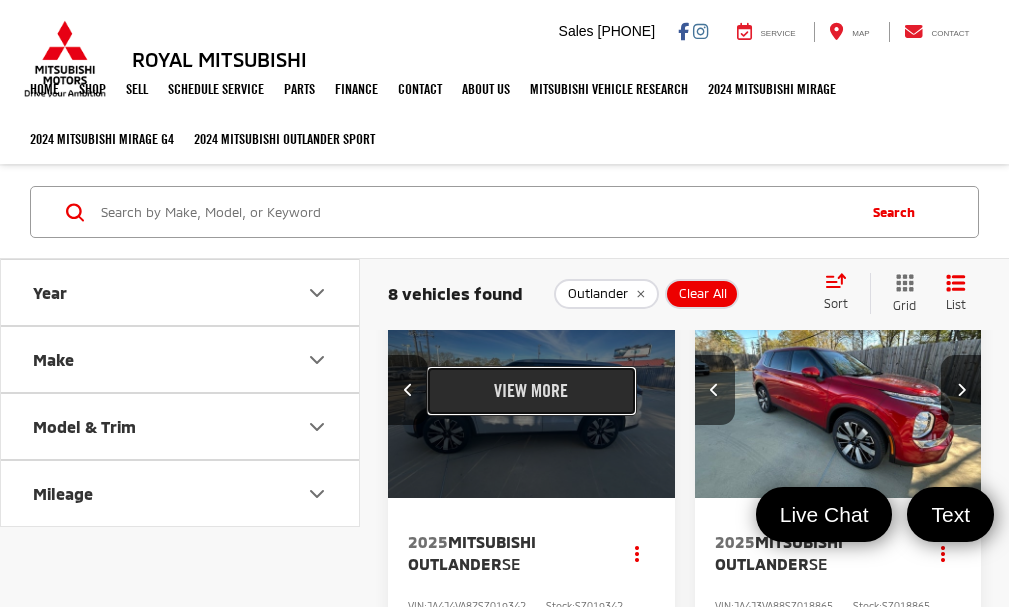click on "View More" at bounding box center [531, 391] 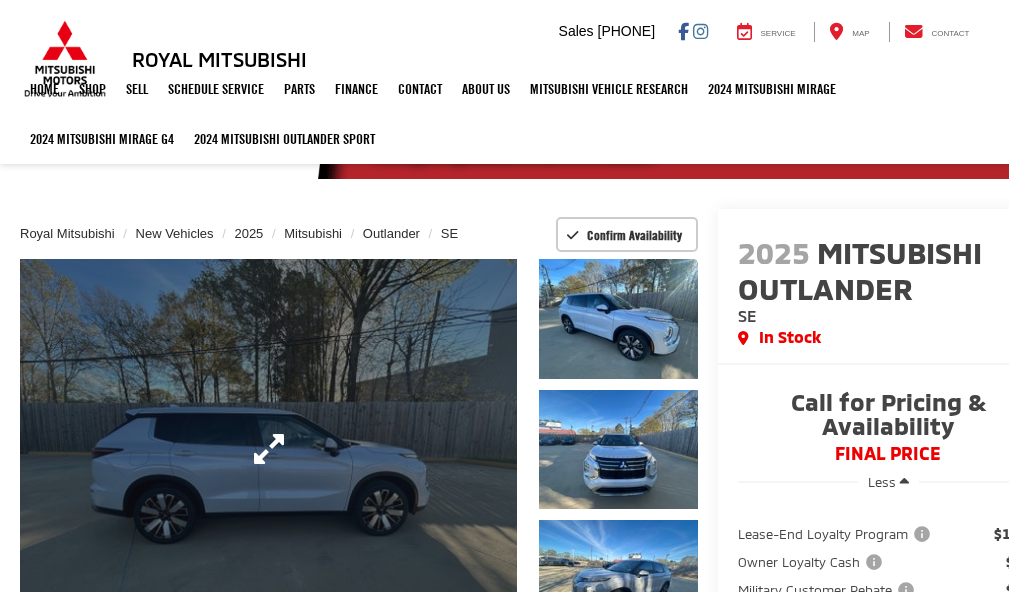 scroll, scrollTop: 185, scrollLeft: 0, axis: vertical 